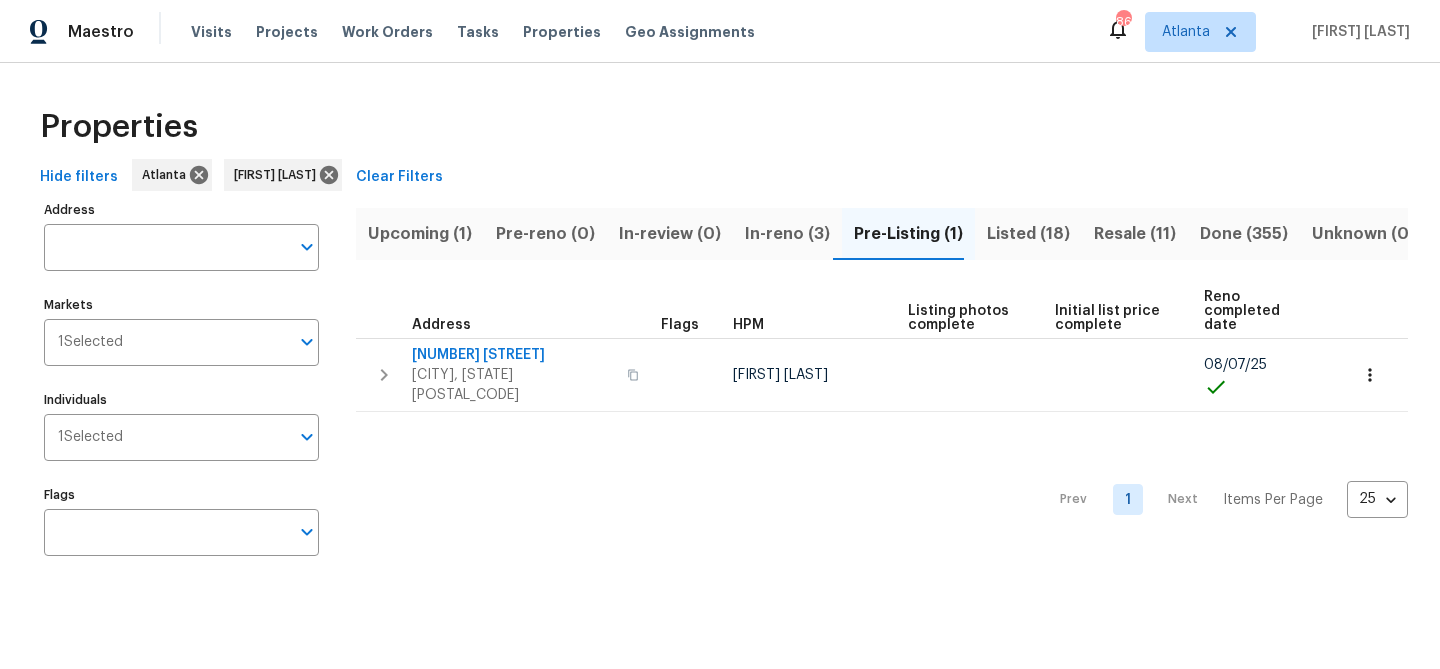 scroll, scrollTop: 0, scrollLeft: 0, axis: both 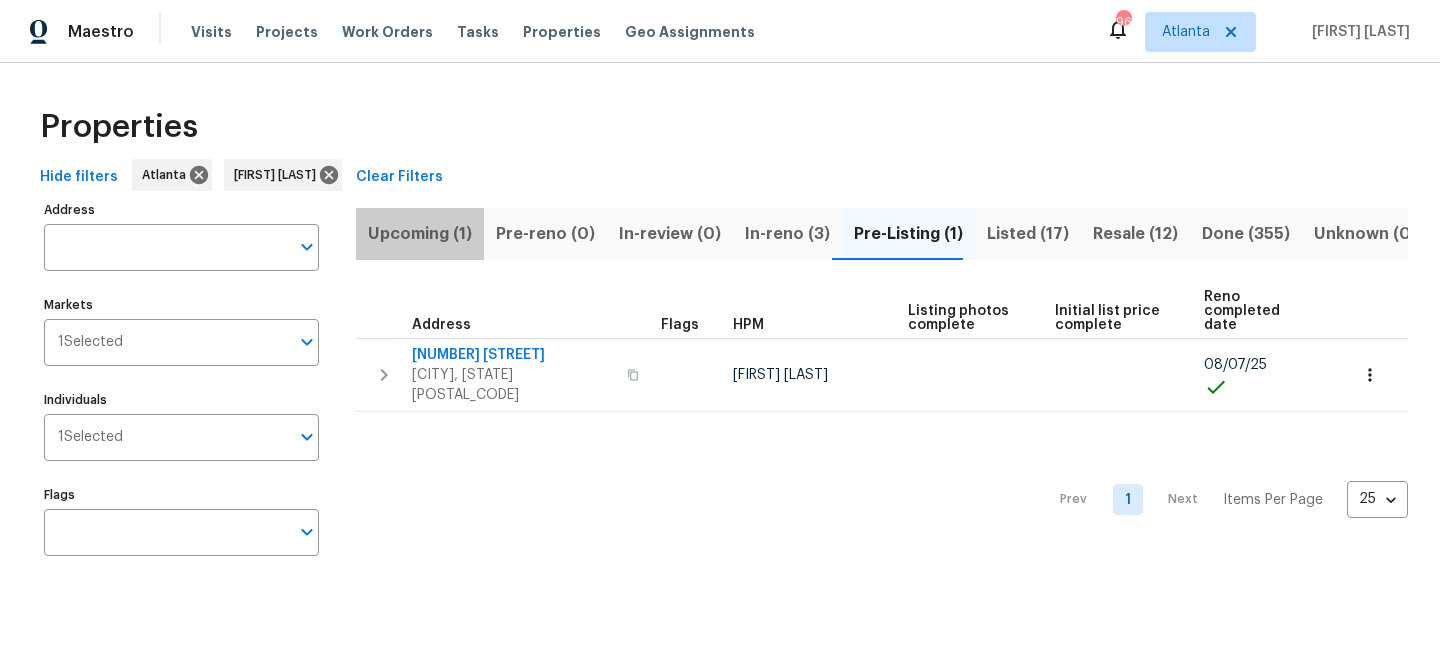 click on "Upcoming (1)" at bounding box center [420, 234] 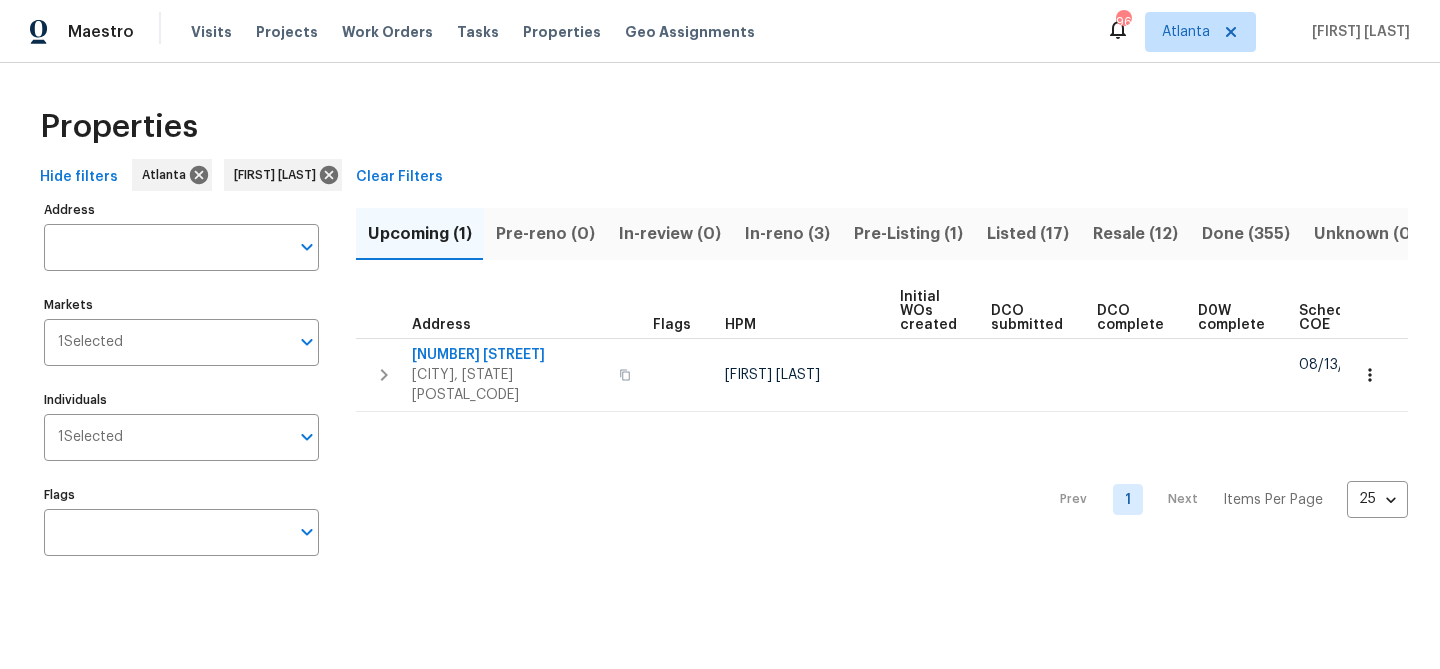 click on "In-reno (3)" at bounding box center [787, 234] 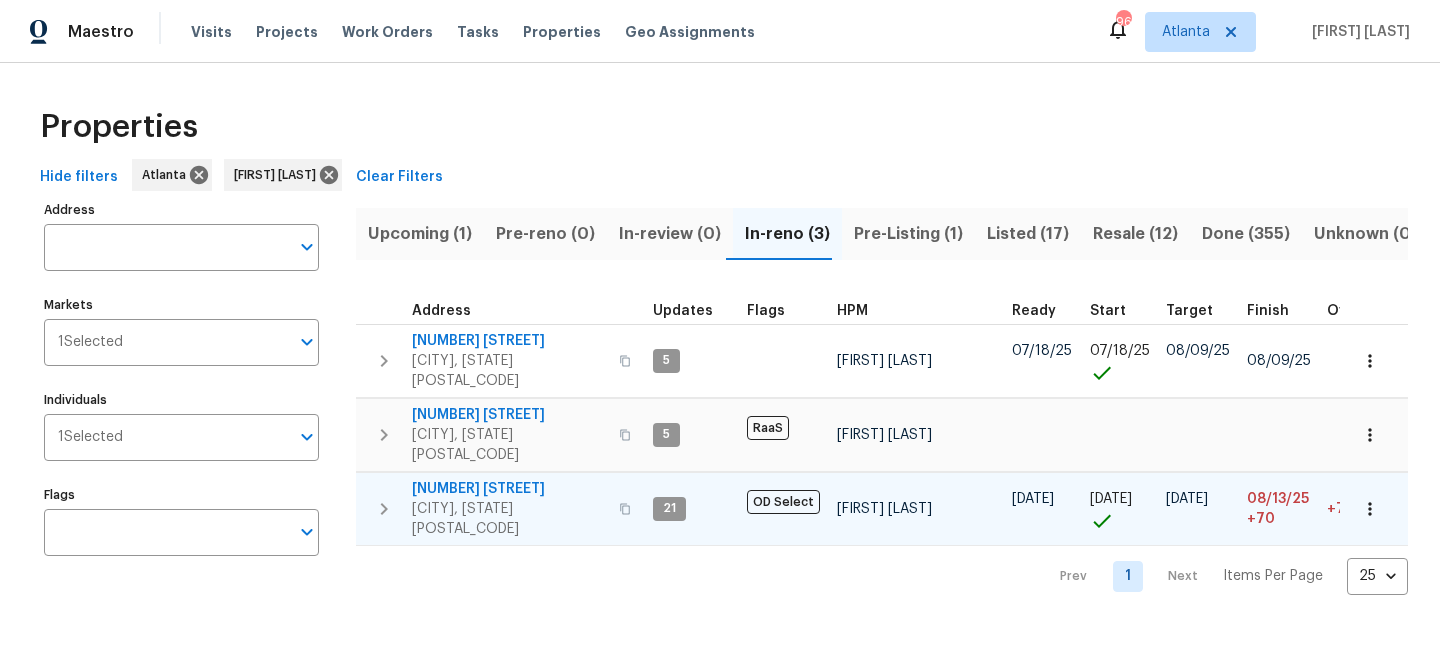 click on "190 Derby St" at bounding box center [509, 489] 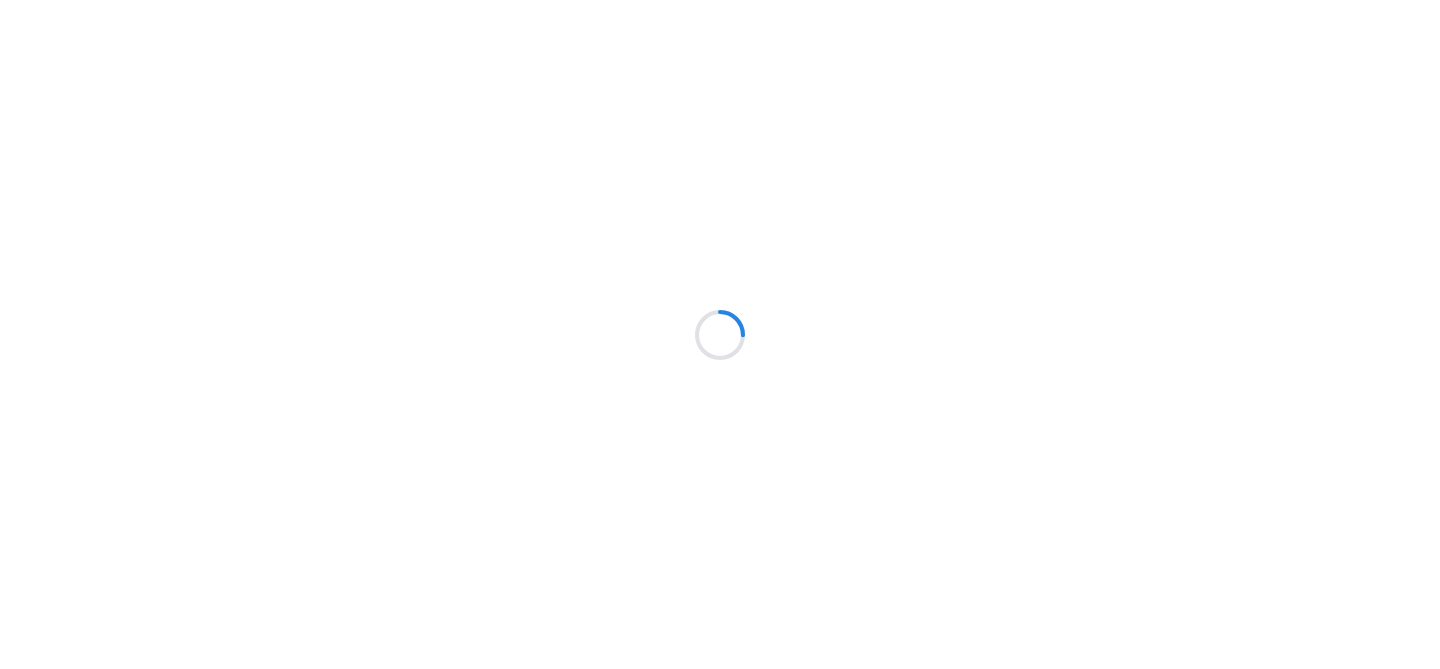 scroll, scrollTop: 0, scrollLeft: 0, axis: both 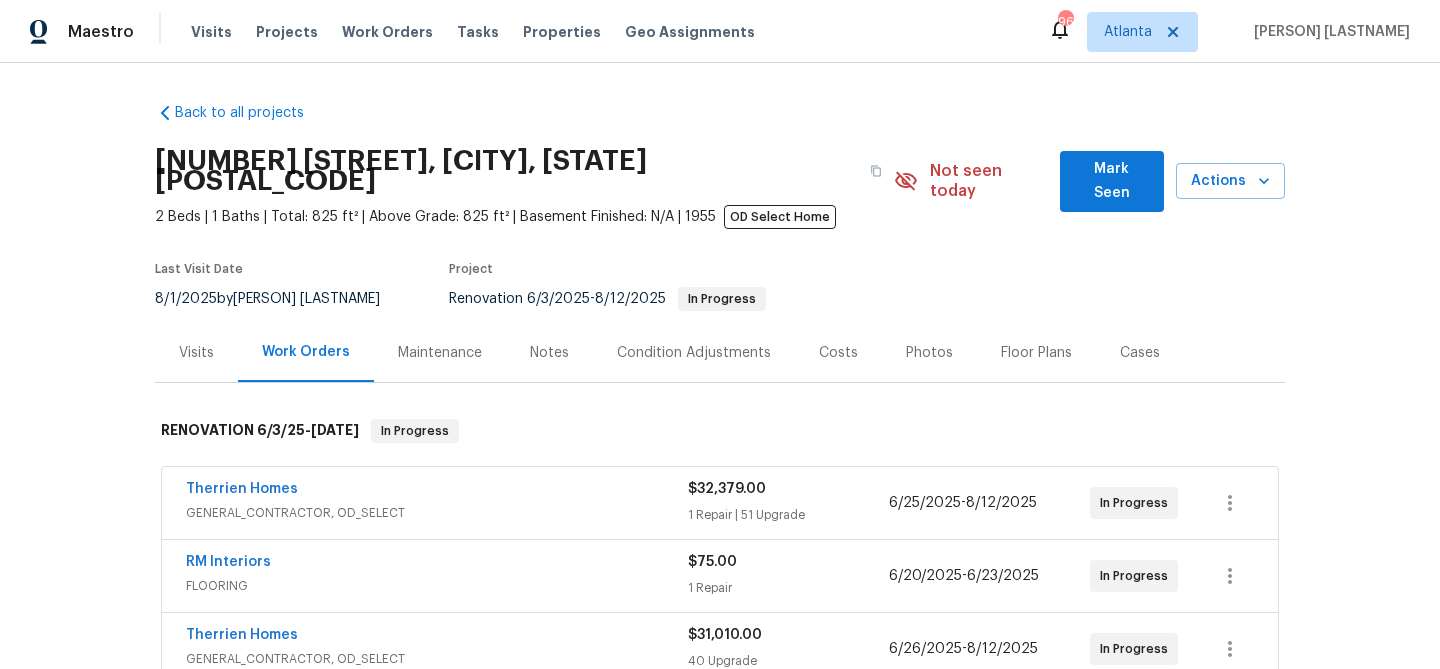 click on "Mark Seen" at bounding box center (1112, 181) 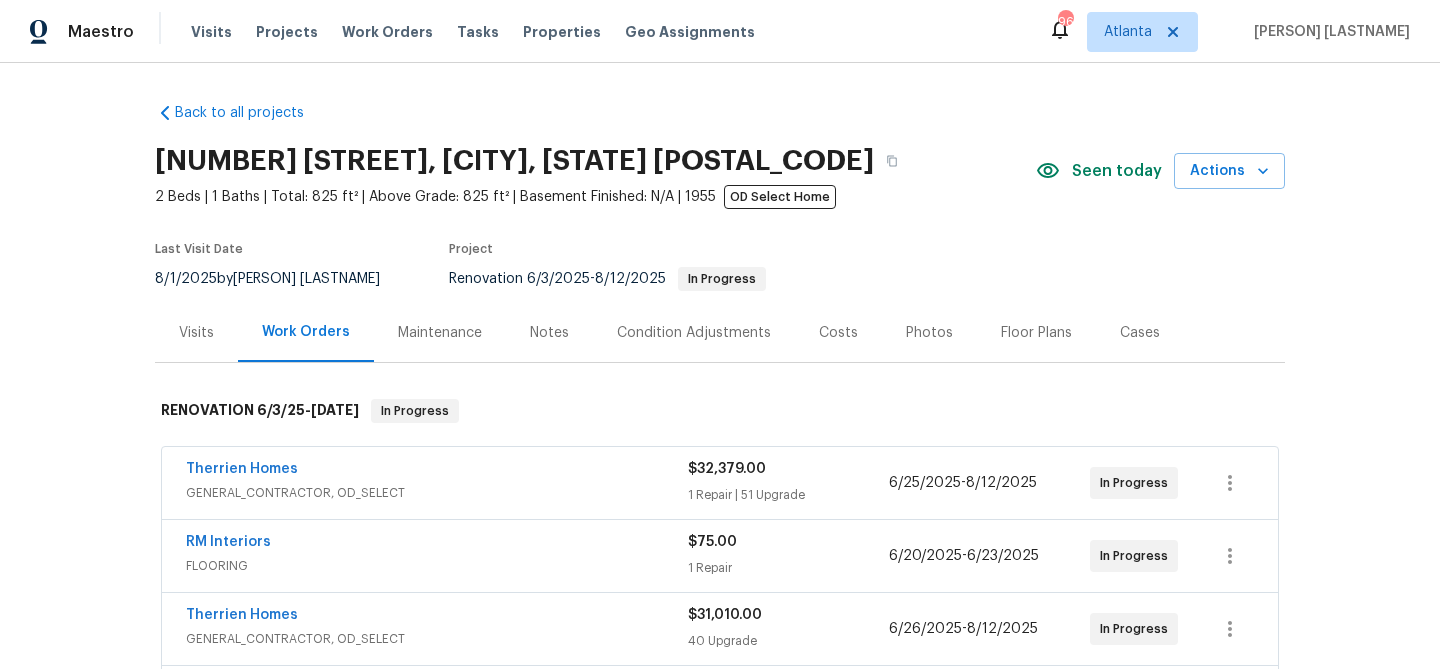 click on "Notes" at bounding box center [549, 333] 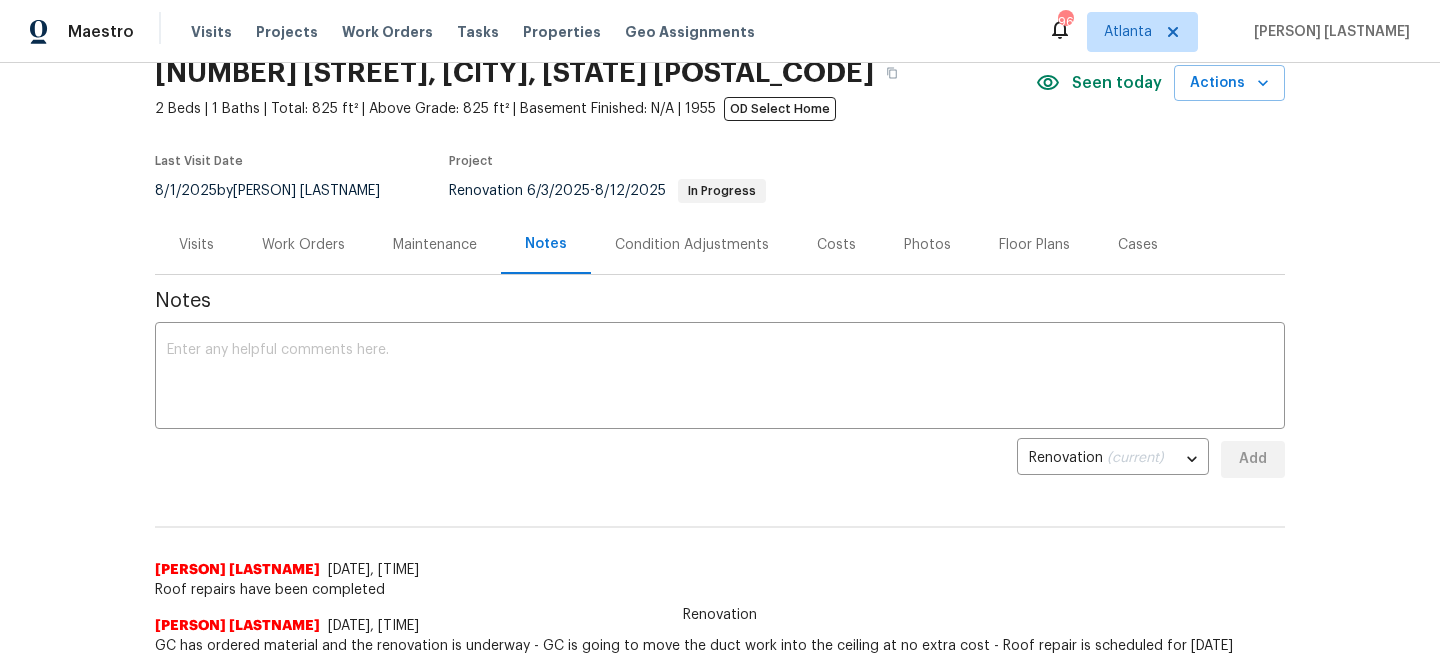 scroll, scrollTop: 0, scrollLeft: 0, axis: both 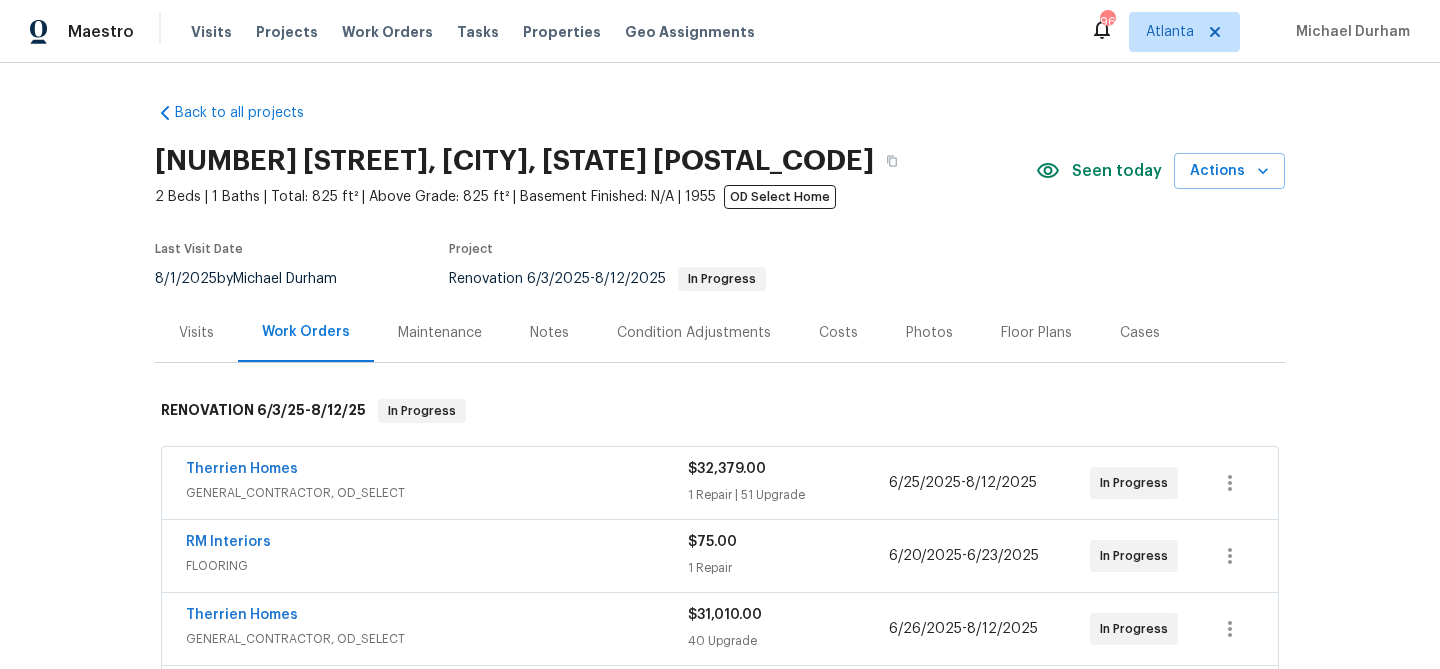 click on "Notes" at bounding box center (549, 333) 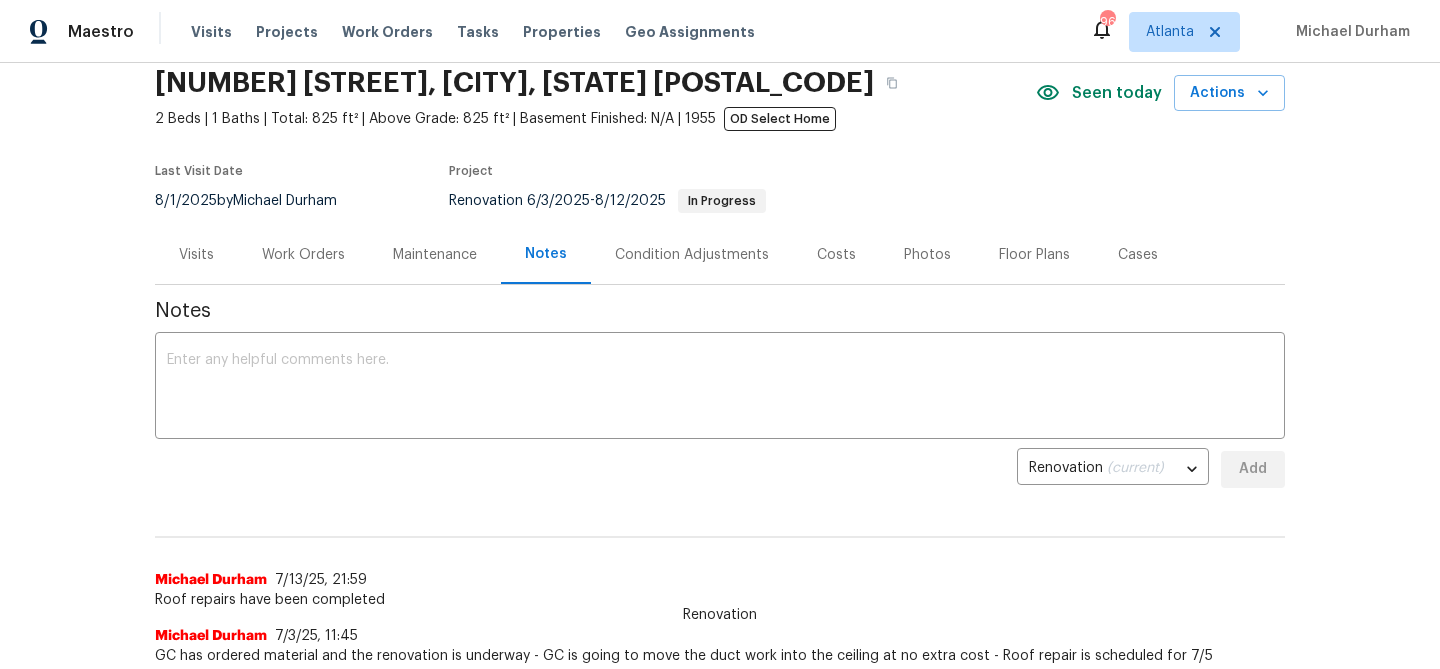 scroll, scrollTop: 0, scrollLeft: 0, axis: both 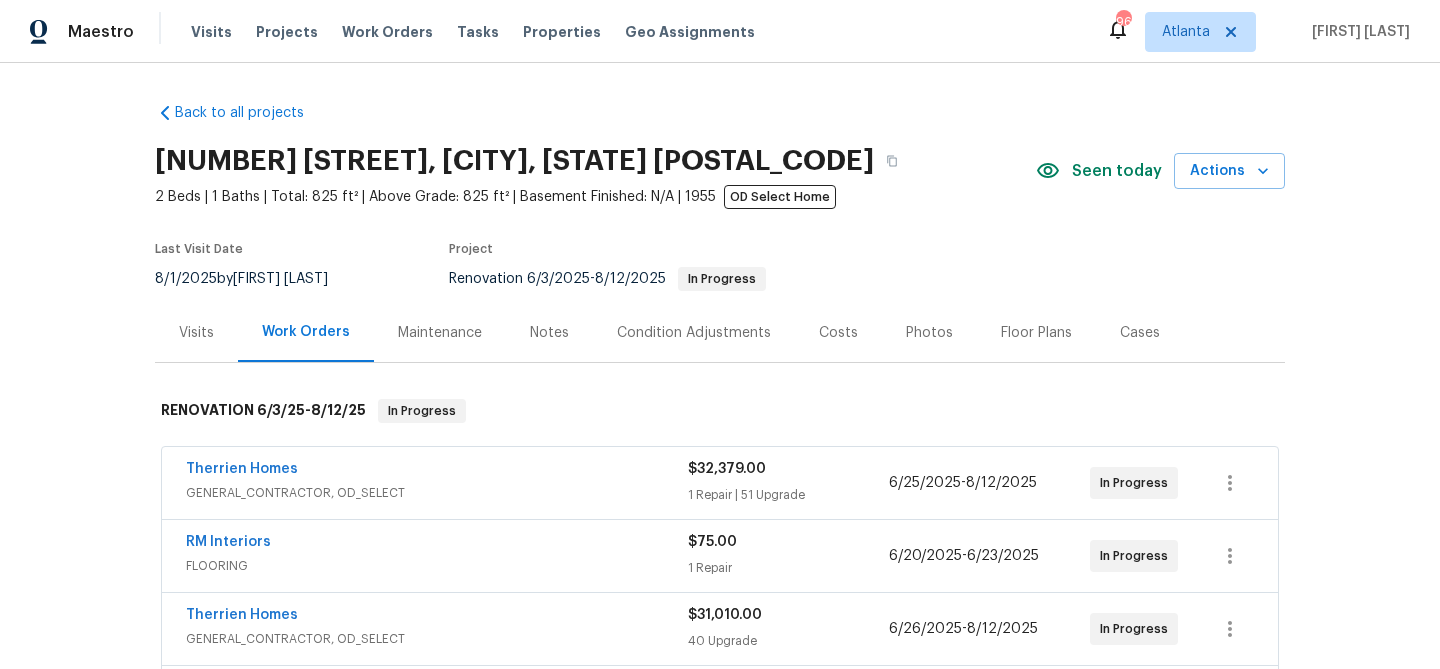click on "Notes" at bounding box center (549, 333) 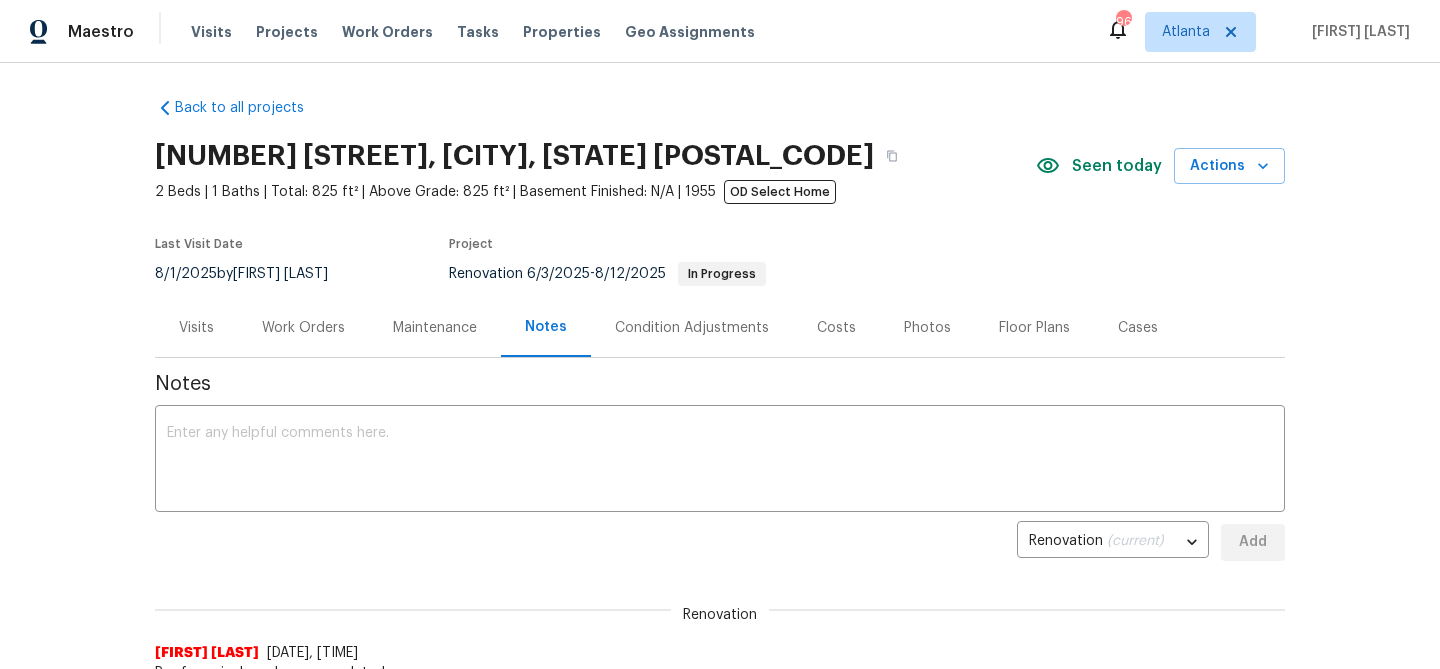 scroll, scrollTop: 0, scrollLeft: 0, axis: both 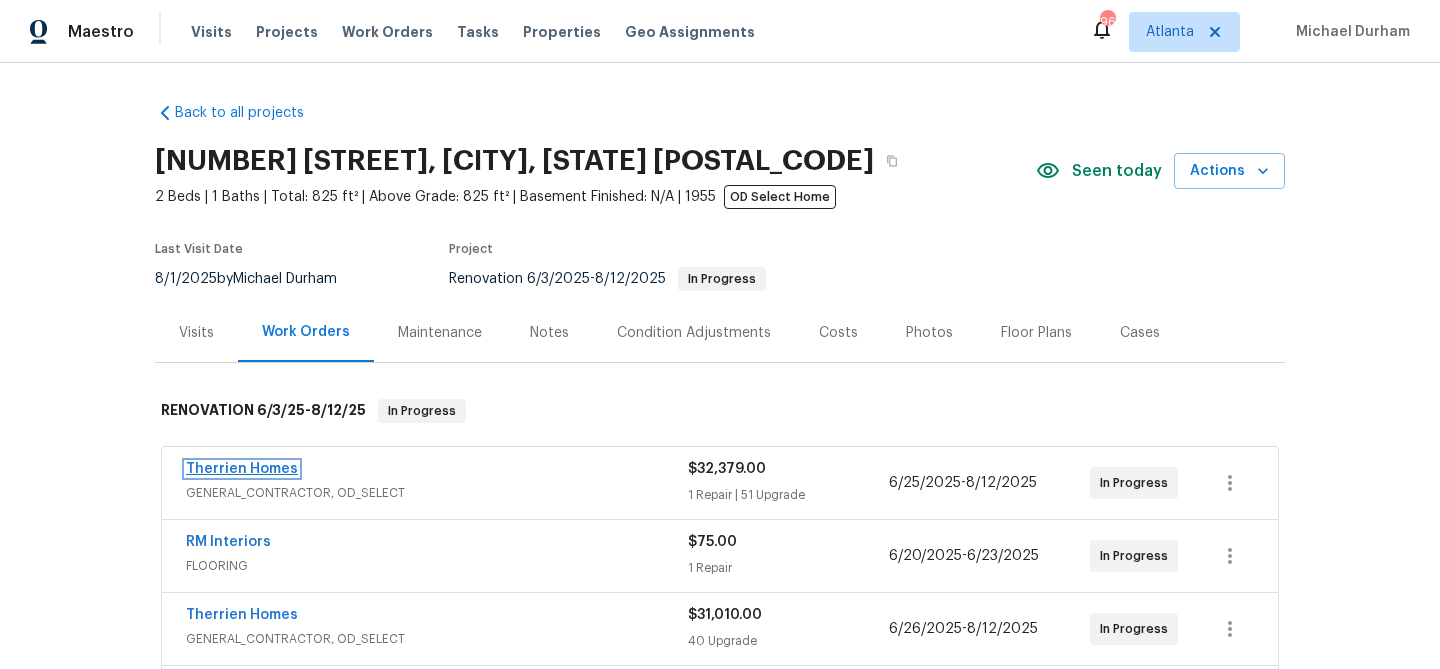 click on "Therrien Homes" at bounding box center (242, 469) 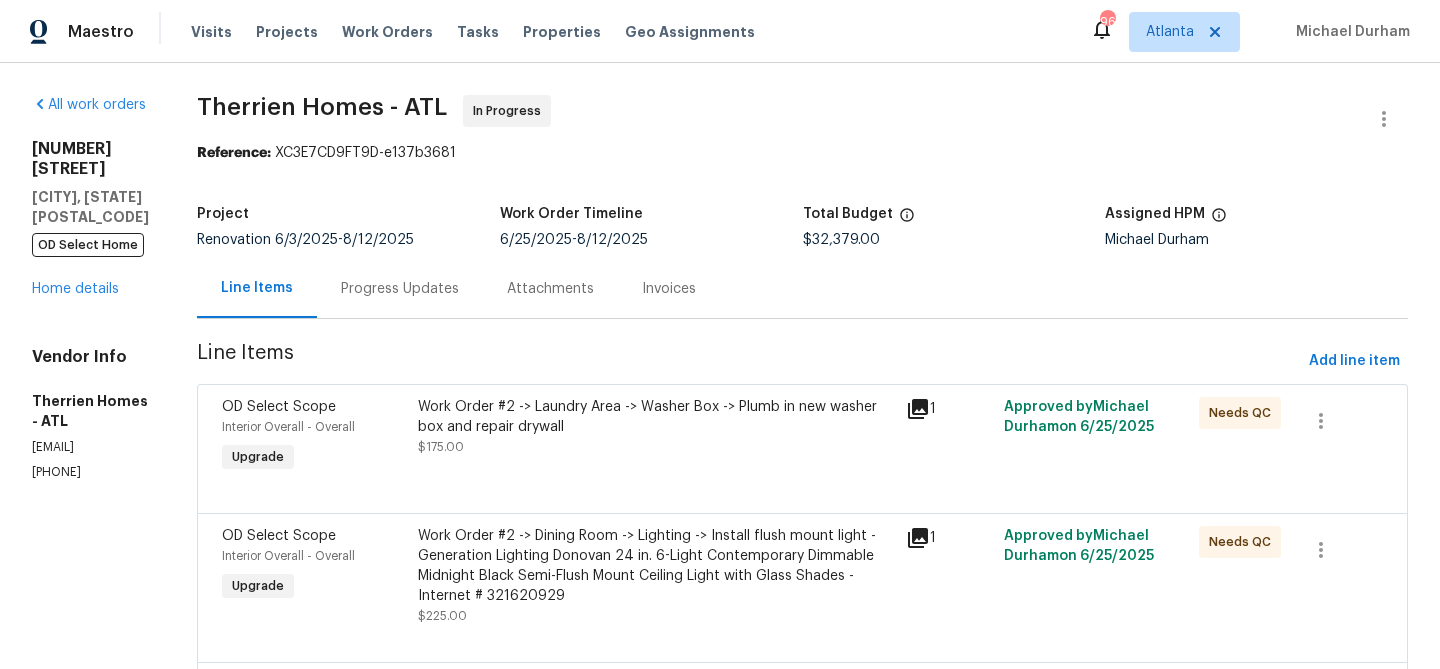 click on "Progress Updates" at bounding box center [400, 289] 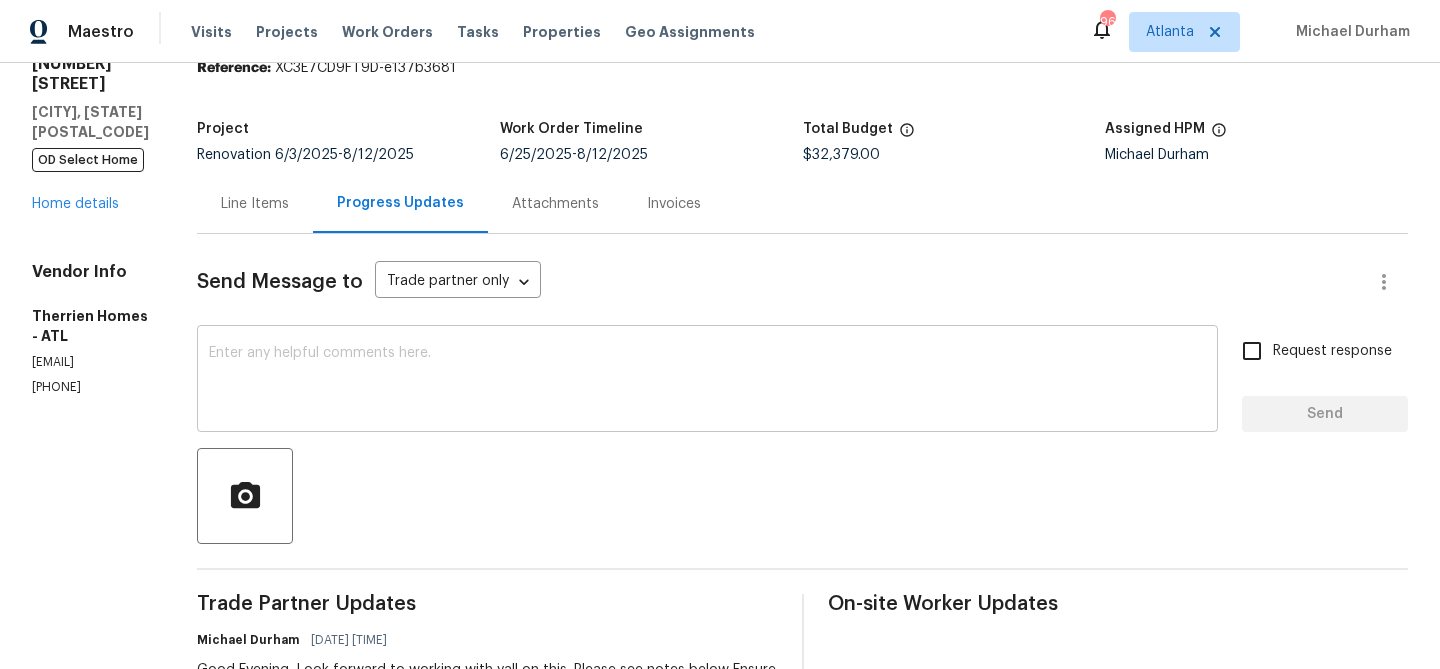 scroll, scrollTop: 84, scrollLeft: 0, axis: vertical 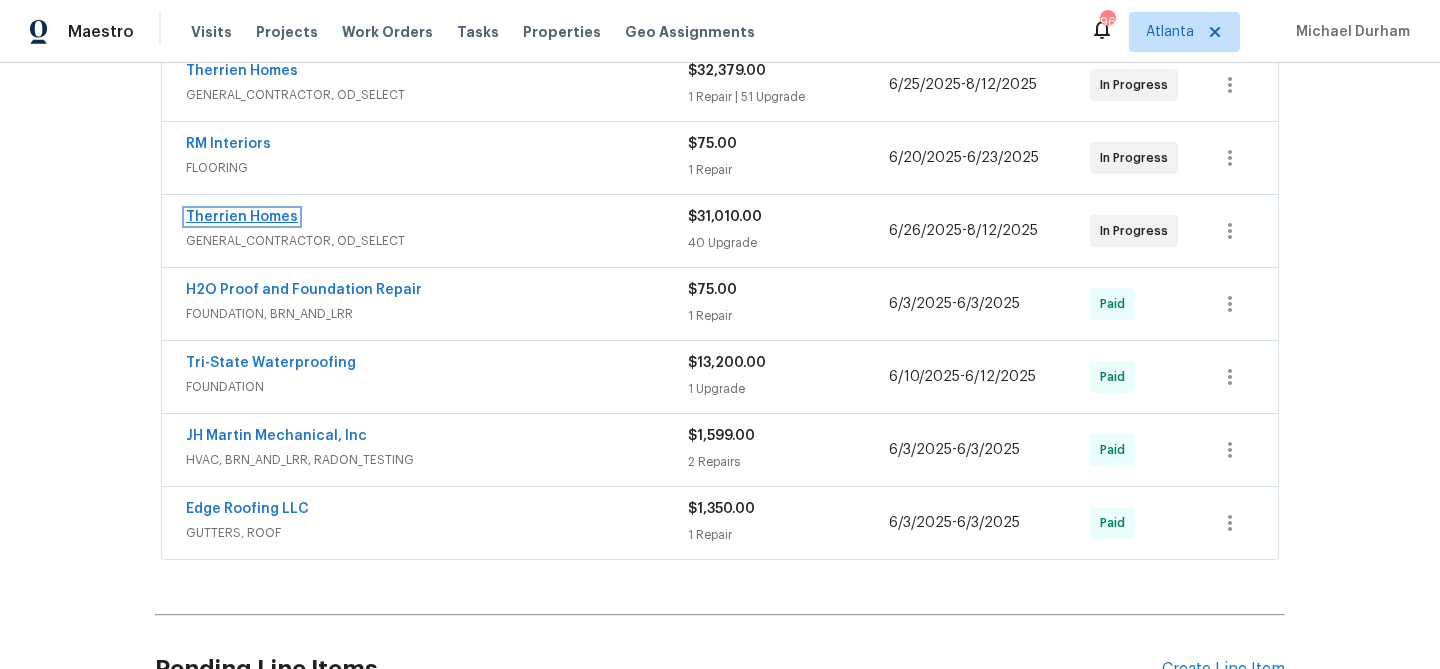 click on "Therrien Homes" at bounding box center (242, 217) 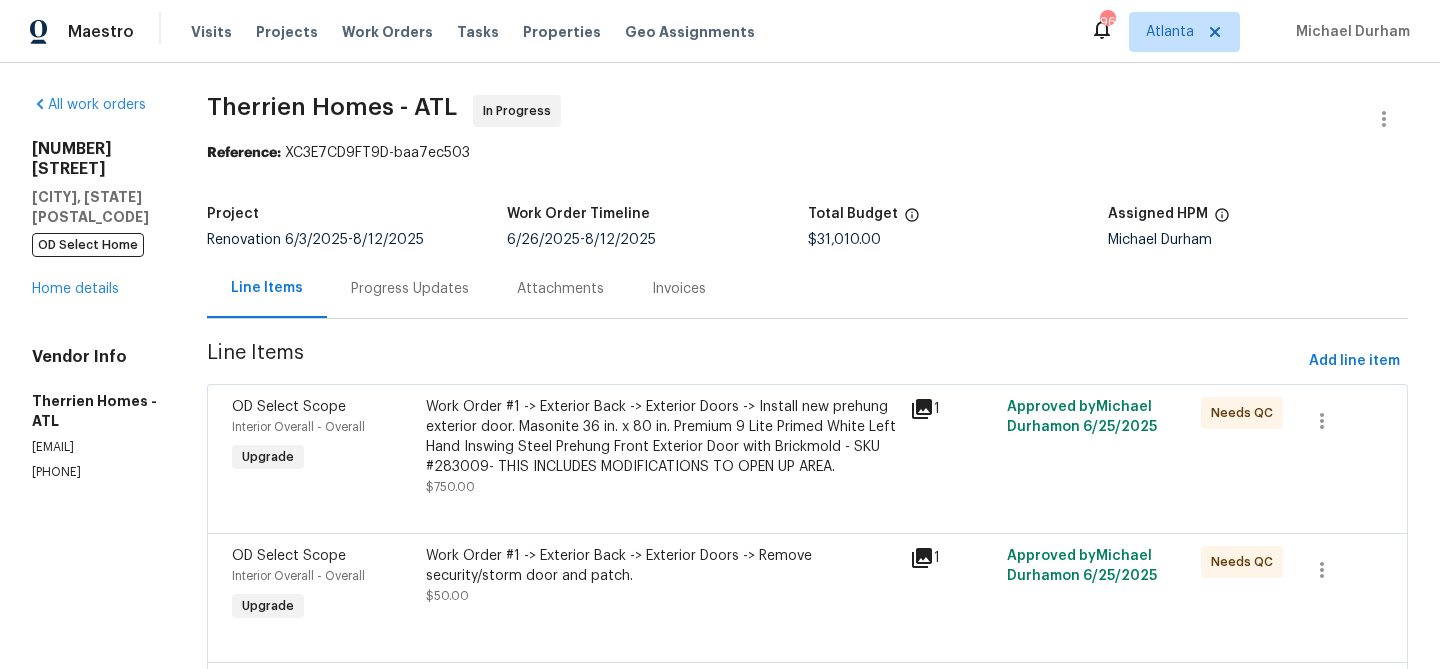 click on "Progress Updates" at bounding box center [410, 289] 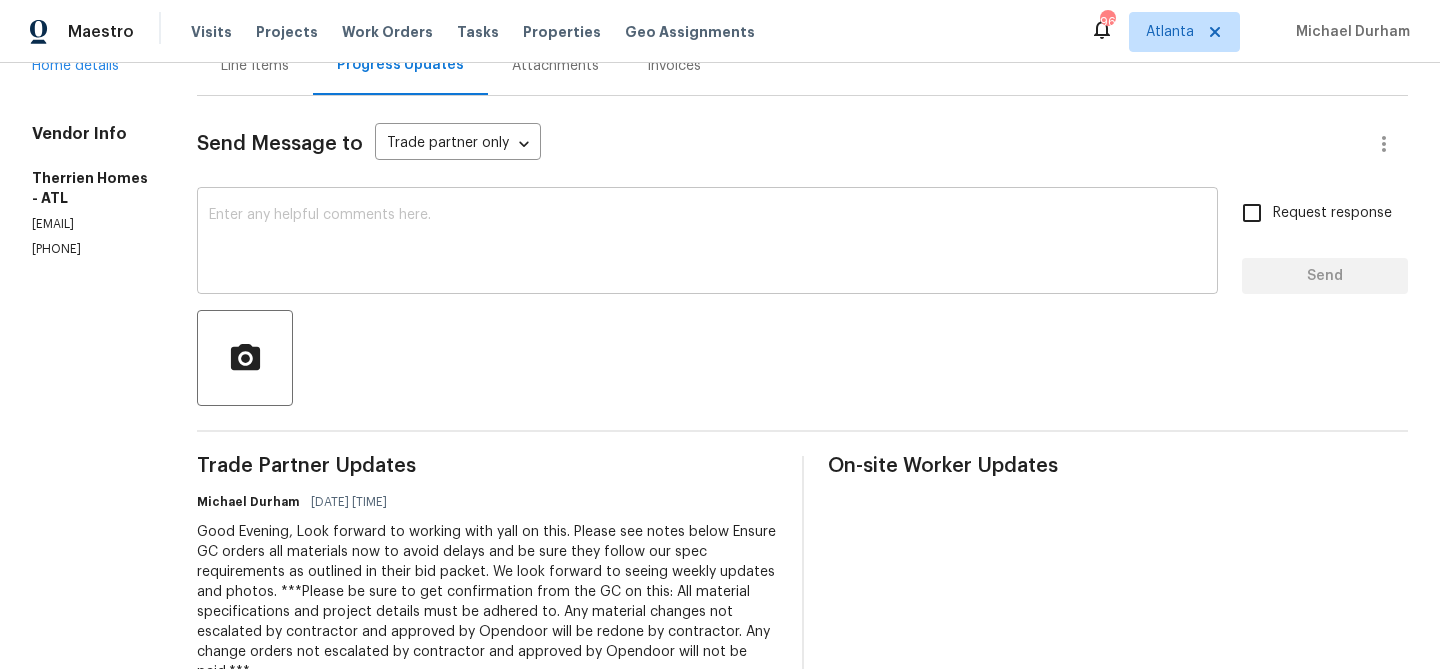 scroll, scrollTop: 292, scrollLeft: 0, axis: vertical 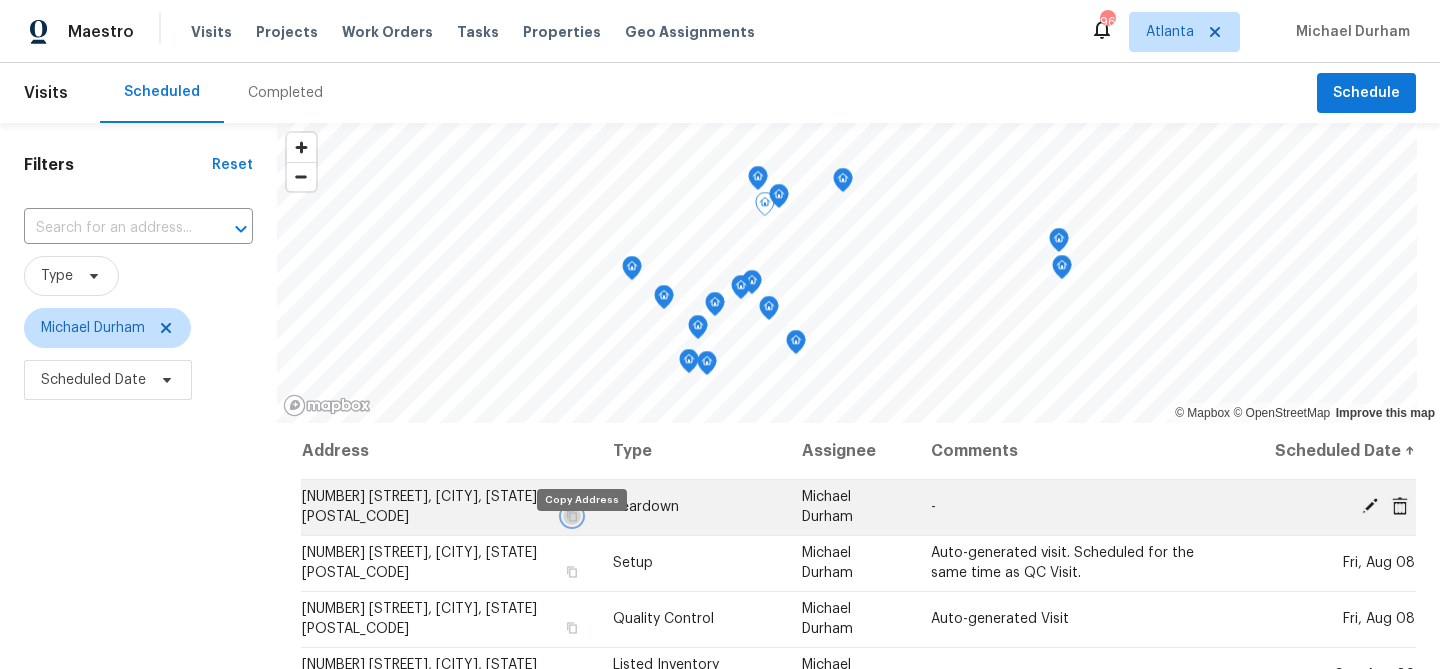 click 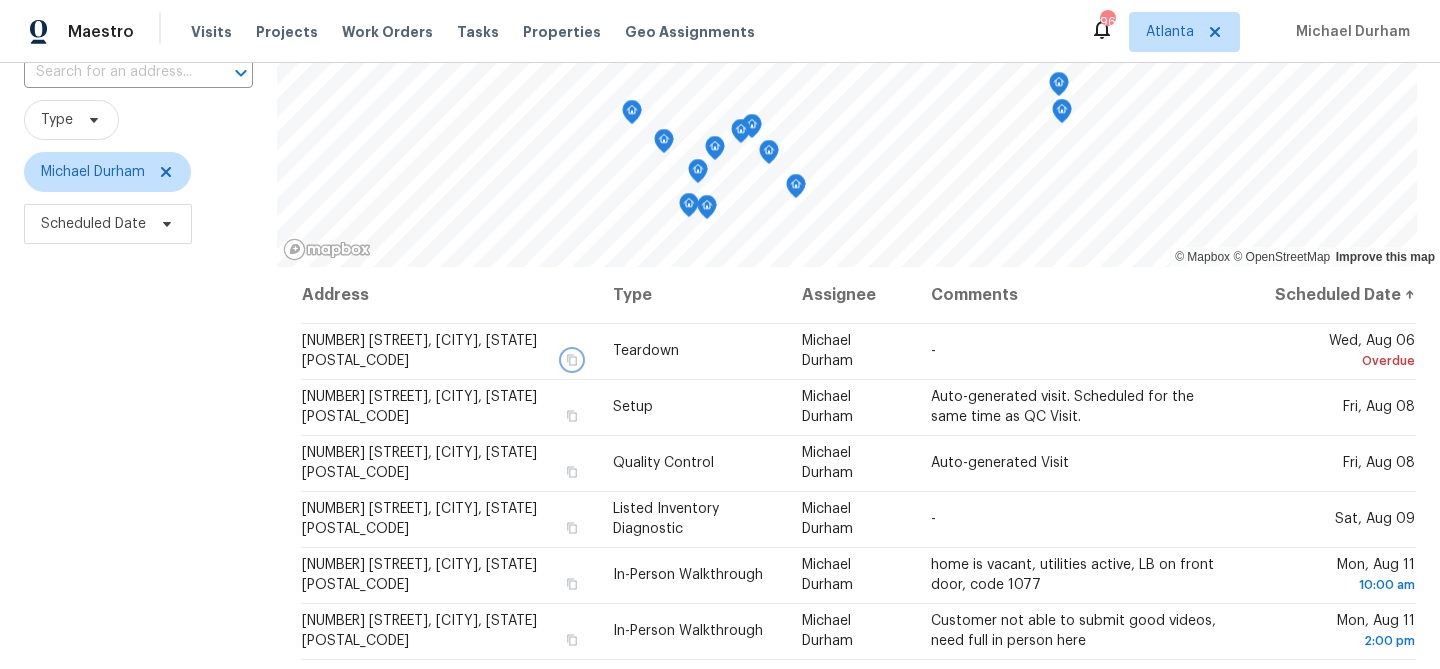 scroll, scrollTop: 163, scrollLeft: 0, axis: vertical 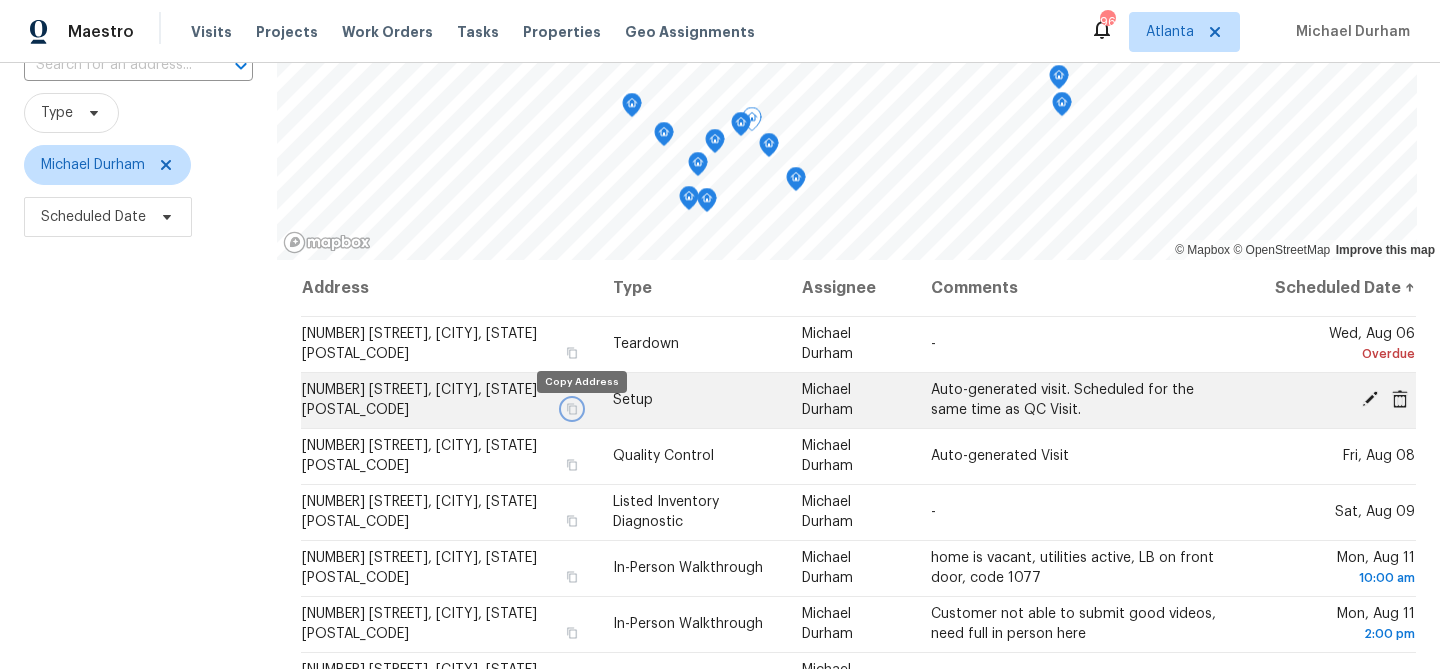 click 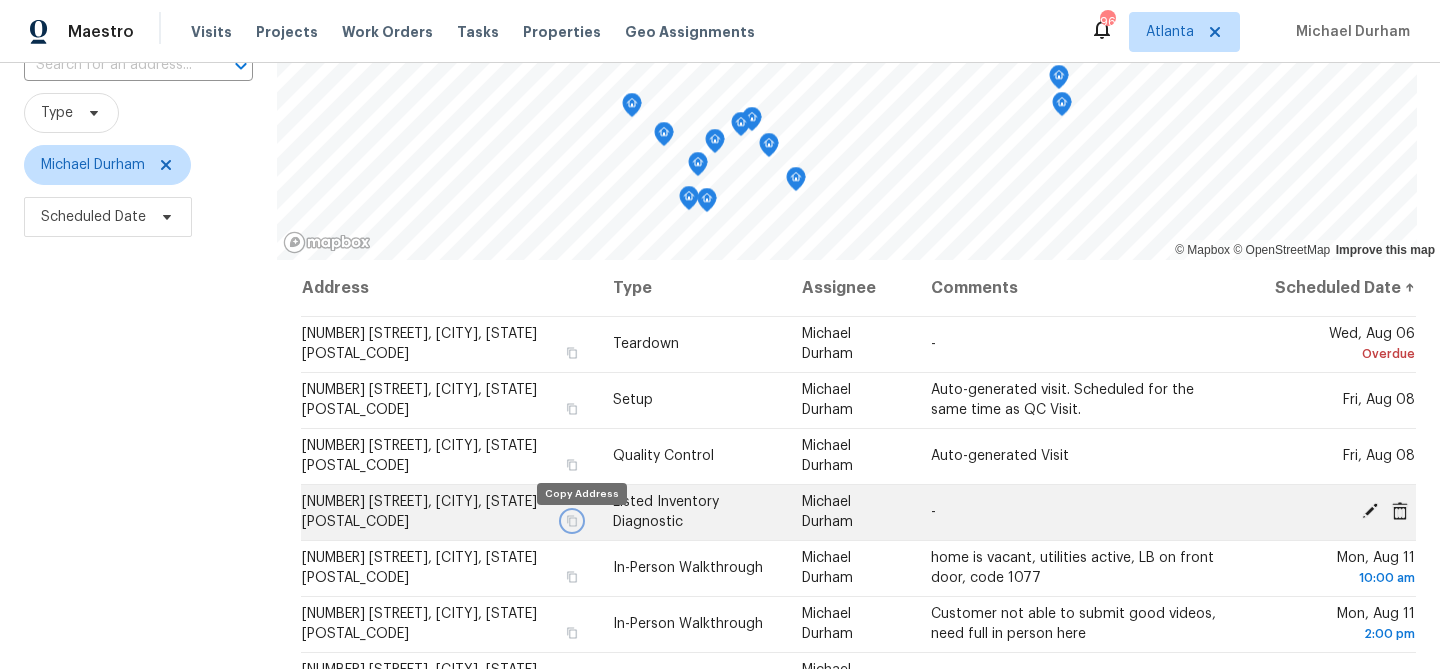 click 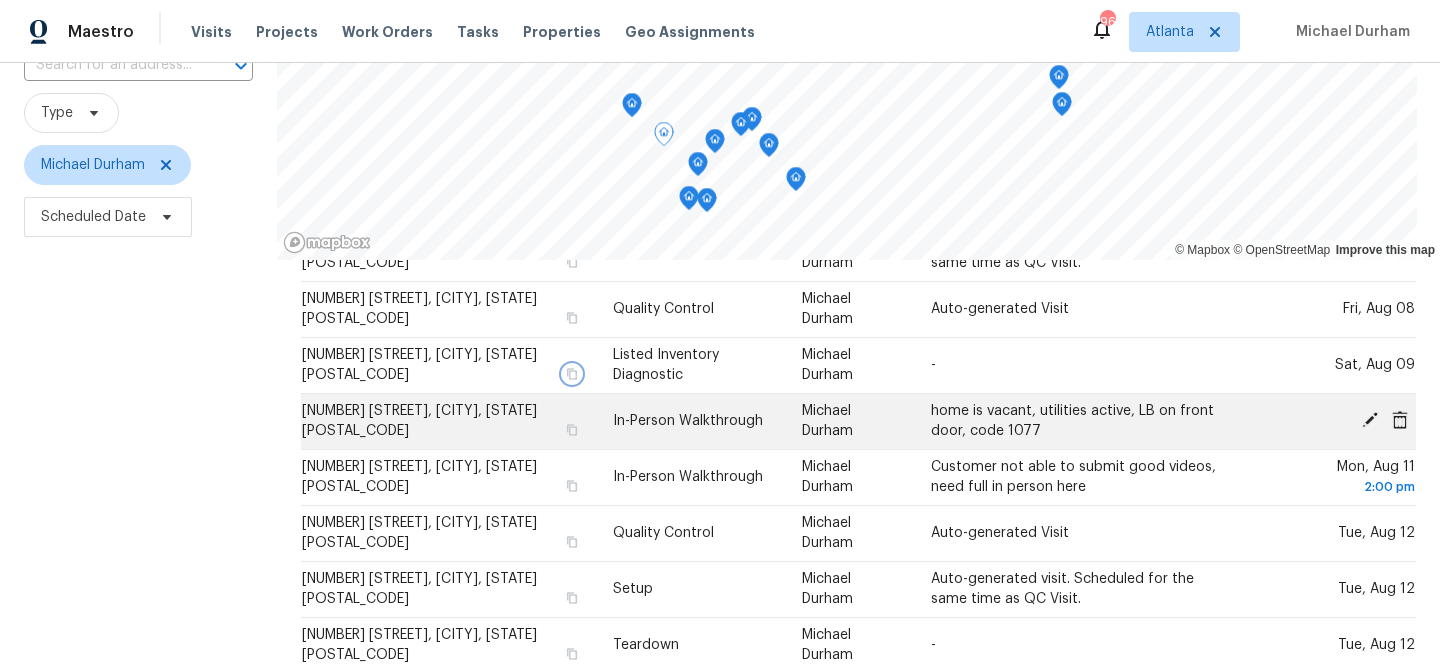 scroll, scrollTop: 153, scrollLeft: 0, axis: vertical 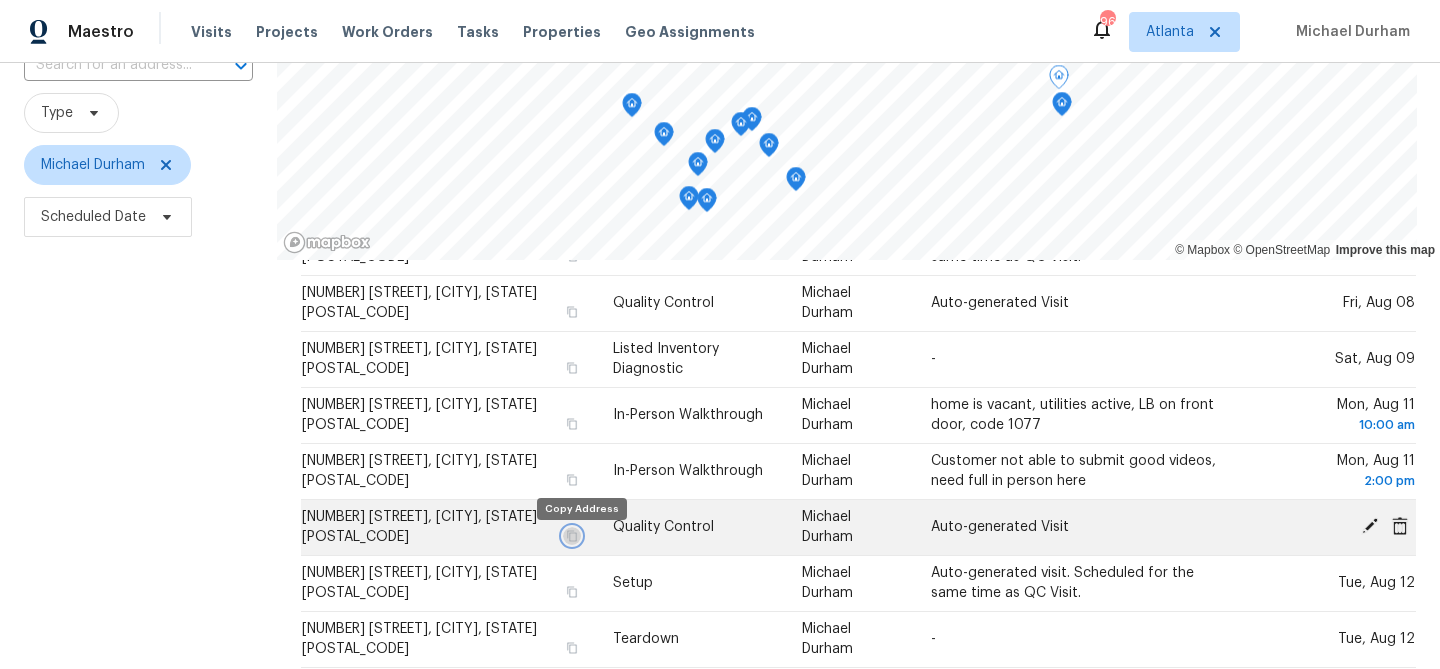 click 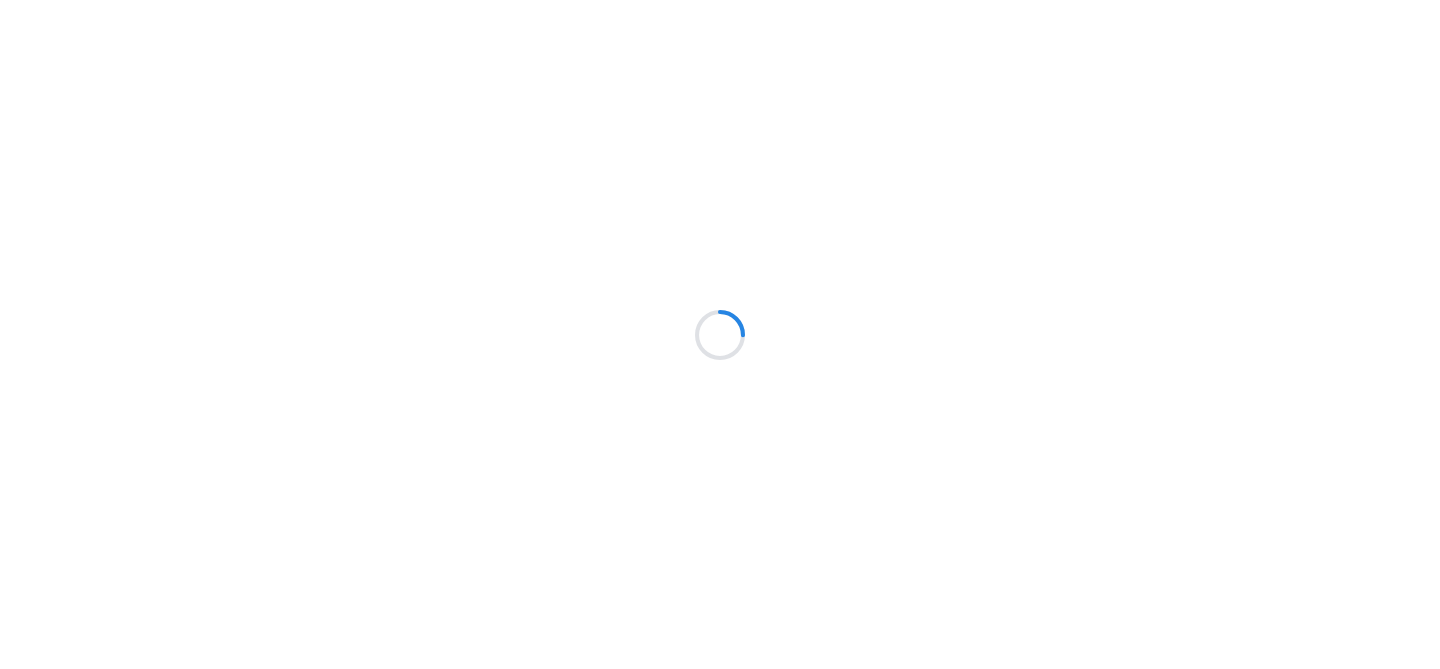 scroll, scrollTop: 0, scrollLeft: 0, axis: both 